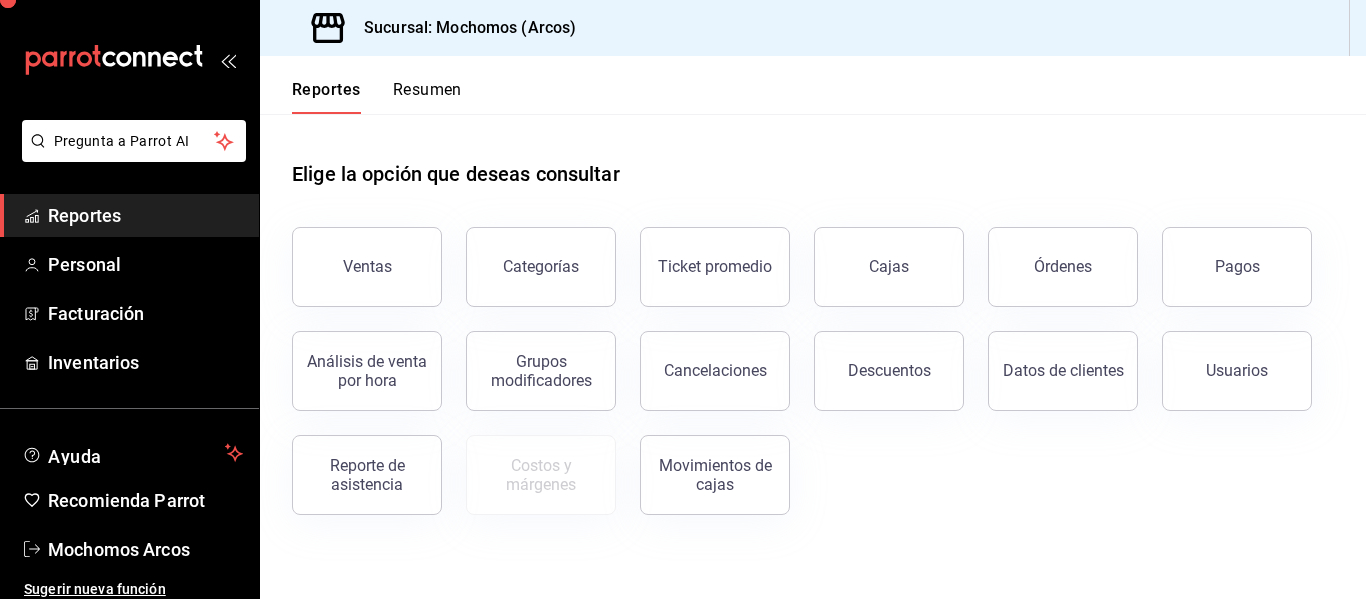 scroll, scrollTop: 0, scrollLeft: 0, axis: both 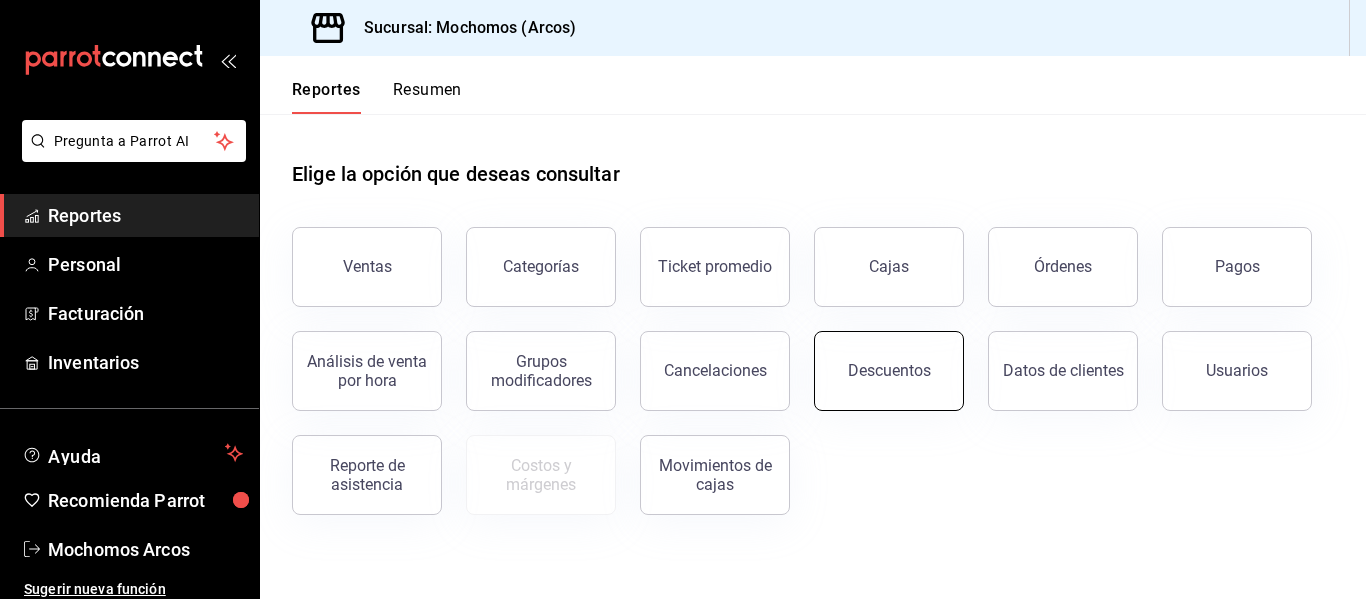 click on "Descuentos" at bounding box center [889, 370] 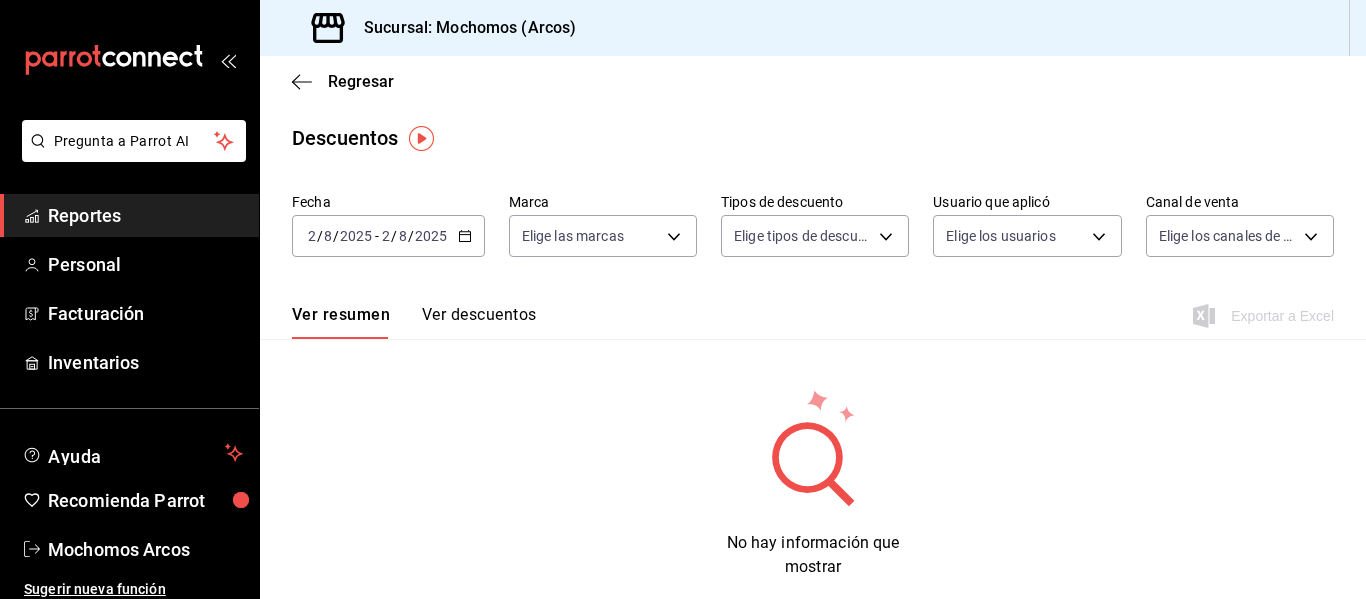 click 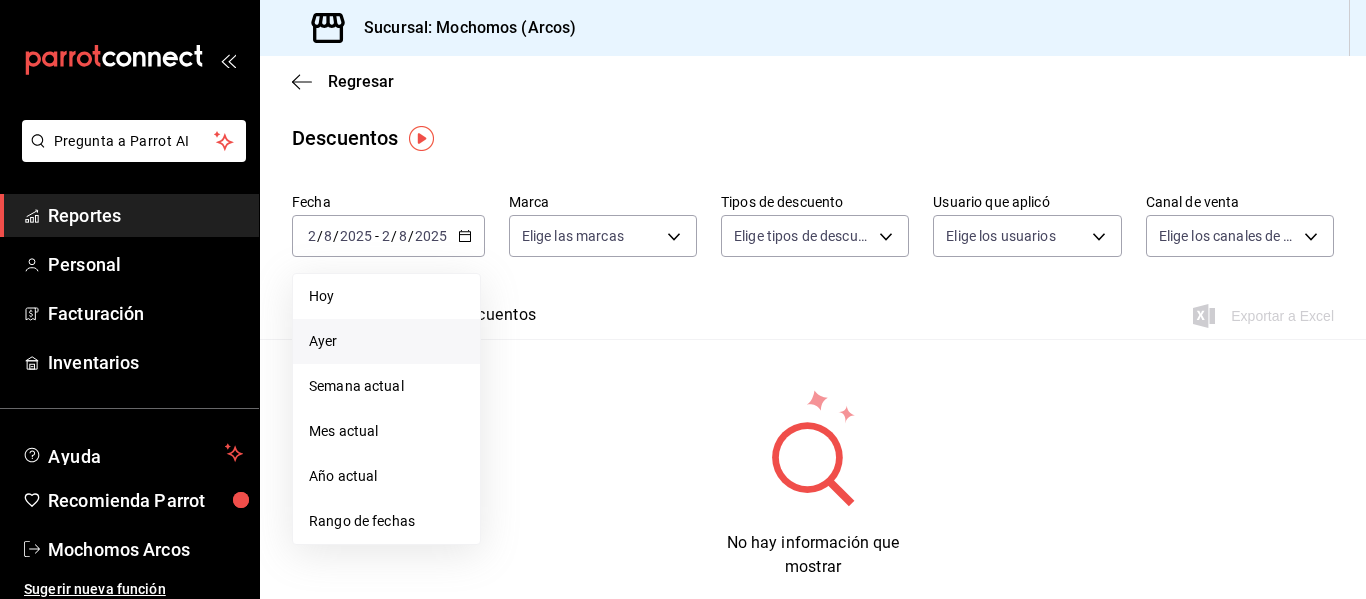 click on "Ayer" at bounding box center [386, 341] 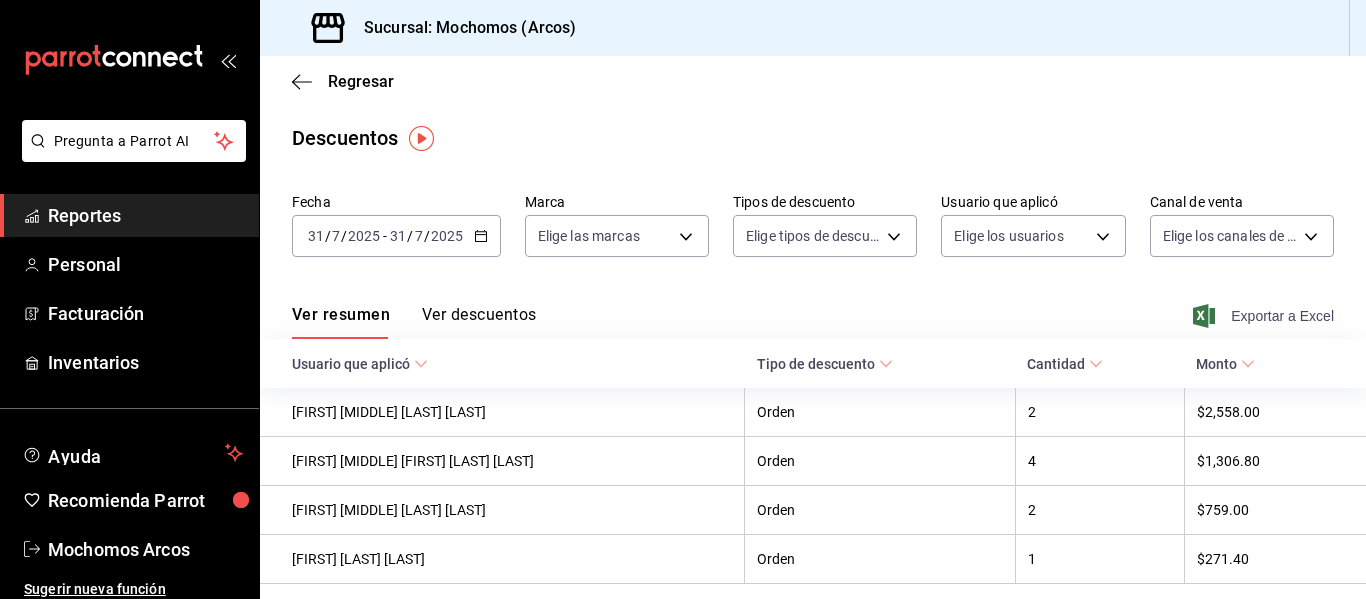 click on "Exportar a Excel" at bounding box center [1265, 316] 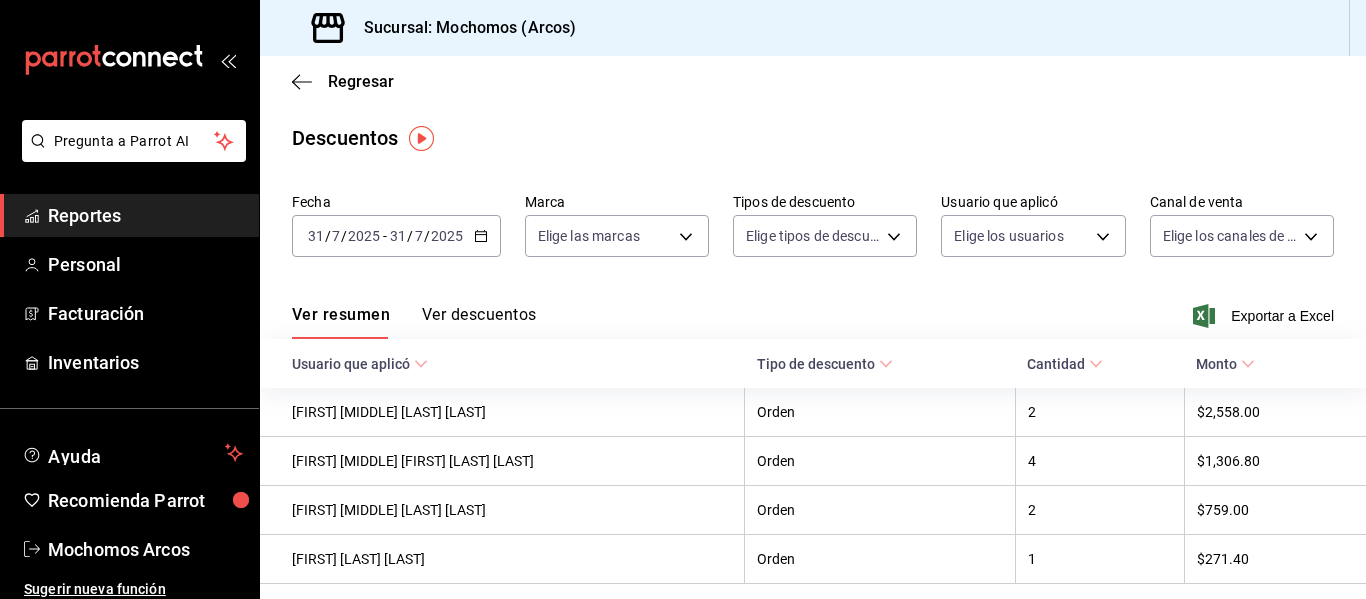 click on "2025-07-31 31 / 7 / 2025 - 2025-07-31 31 / 7 / 2025" at bounding box center [396, 236] 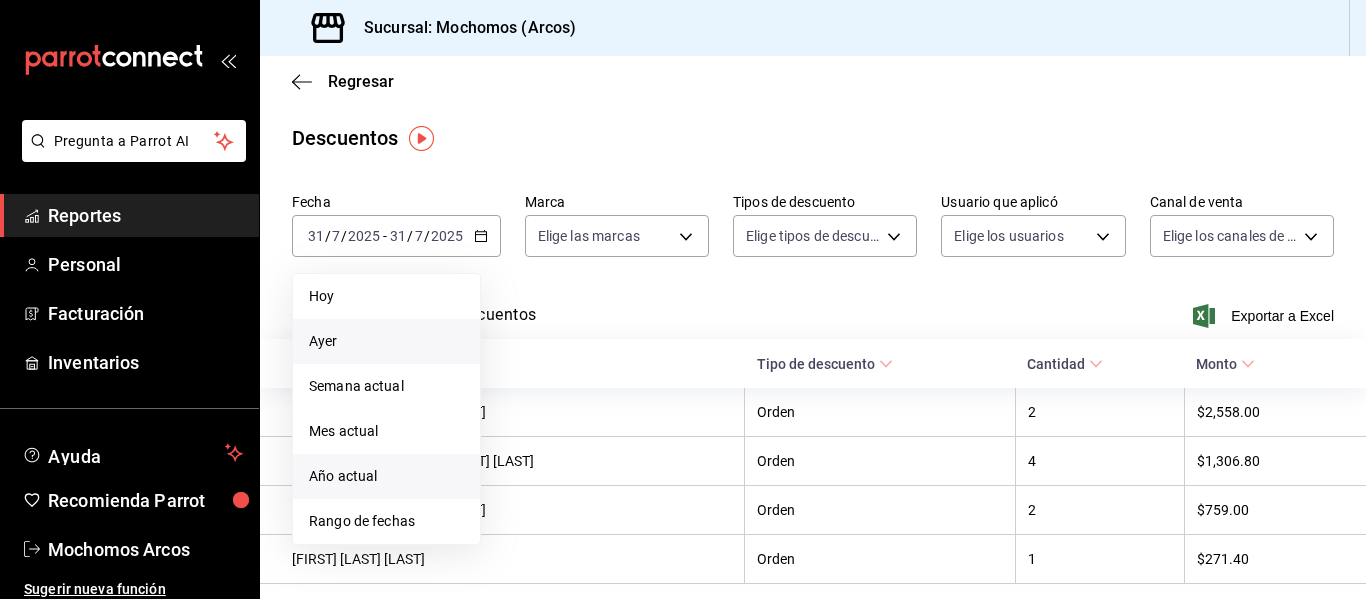 click on "Año actual" at bounding box center [386, 476] 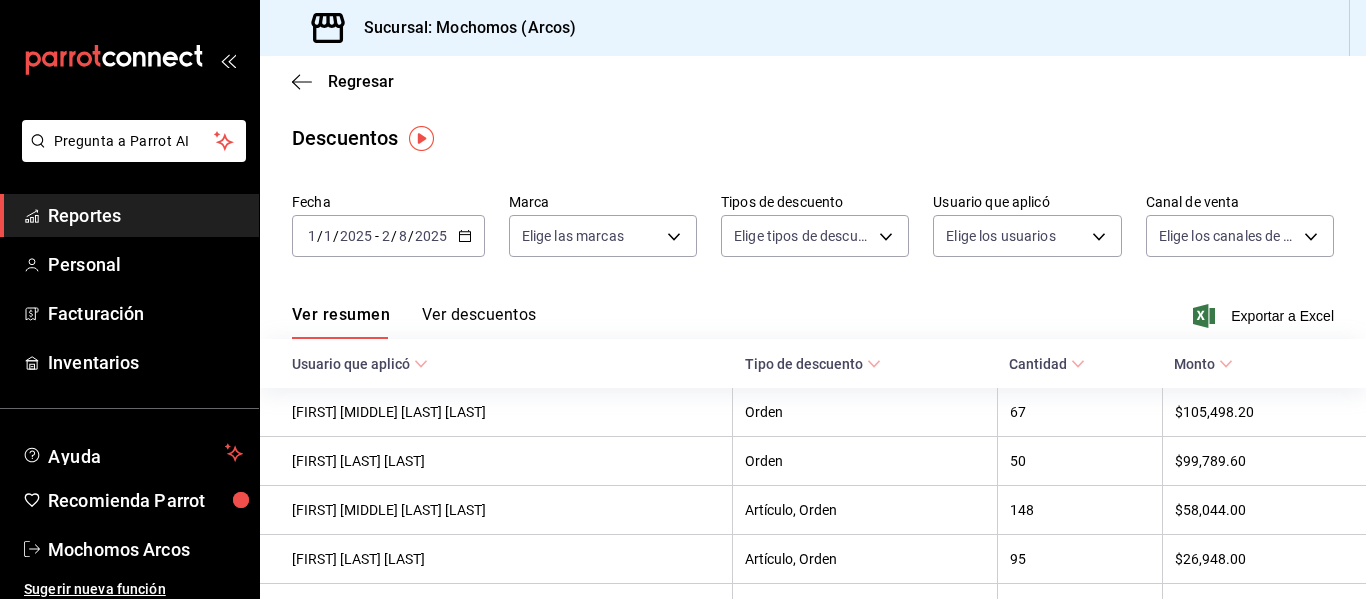 click 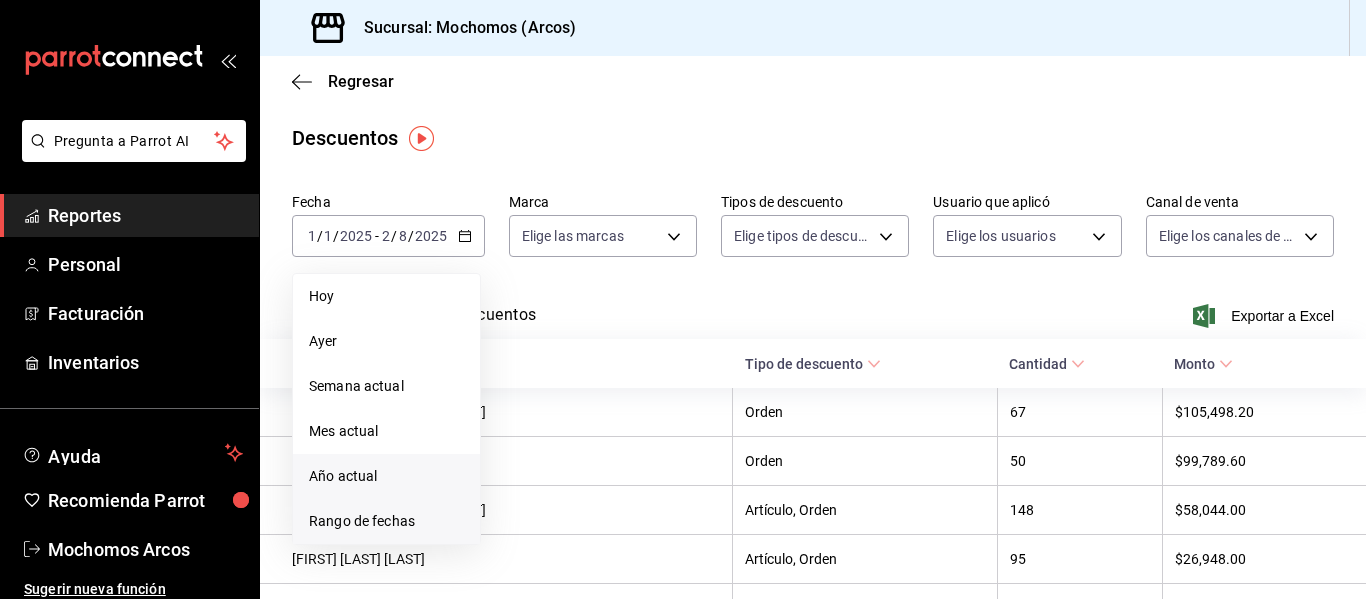 click on "Rango de fechas" at bounding box center (386, 521) 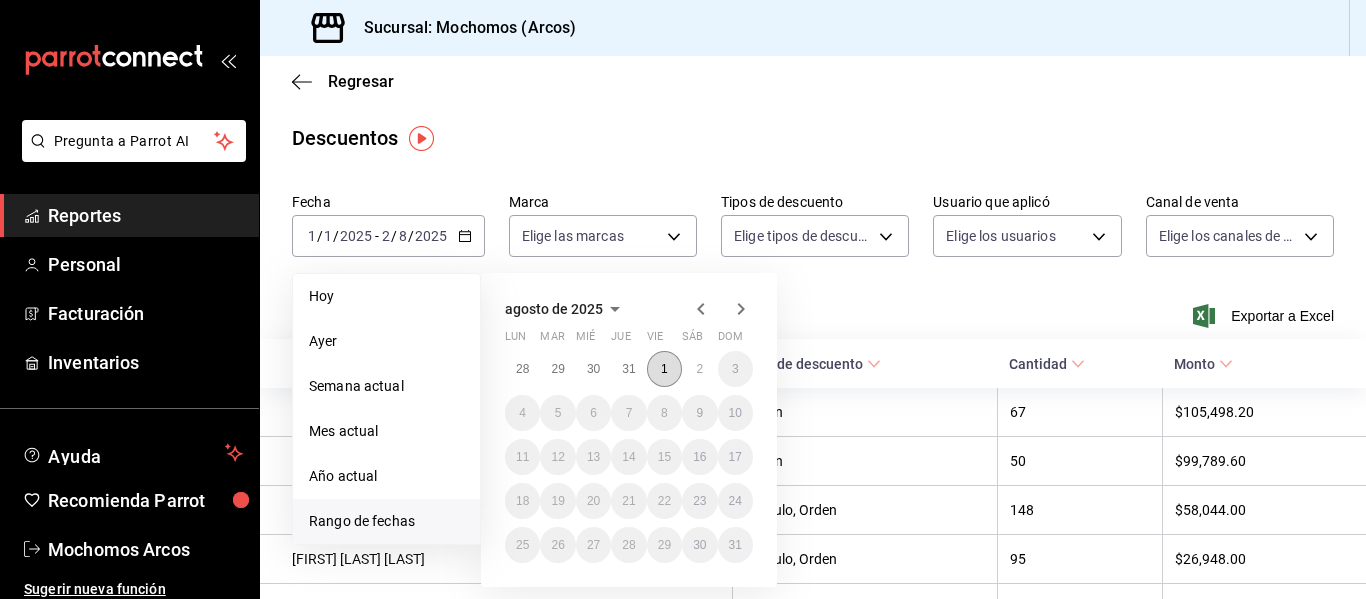 click on "1" at bounding box center [664, 369] 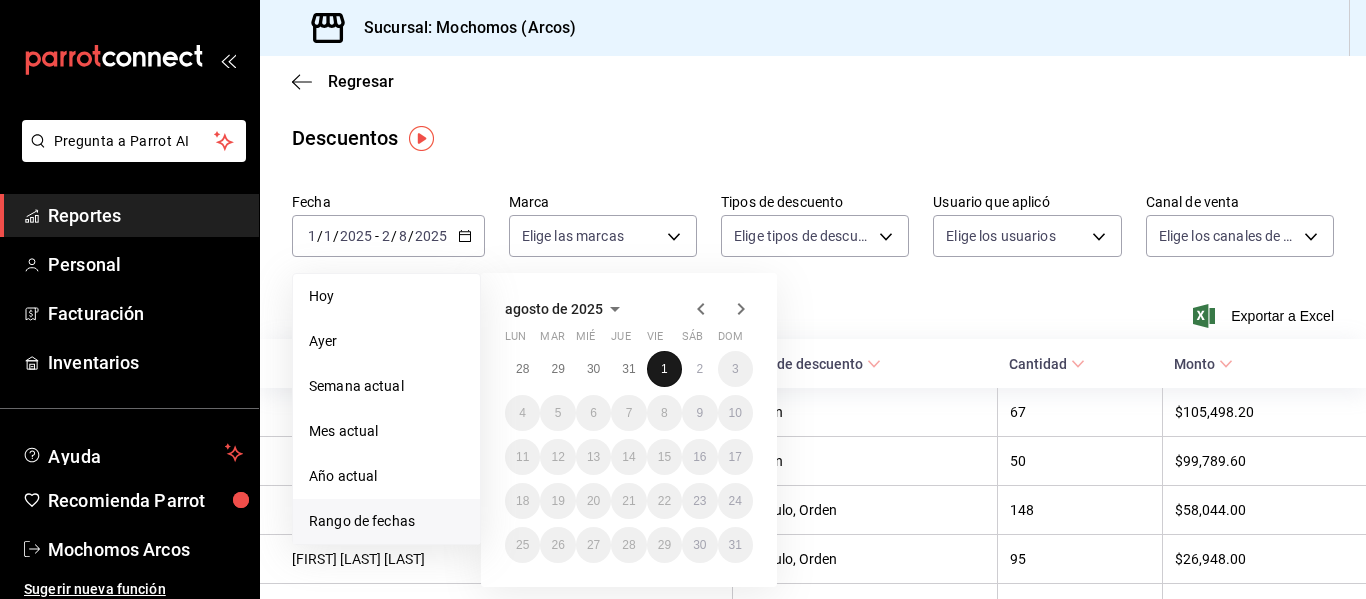 click on "1" at bounding box center (664, 369) 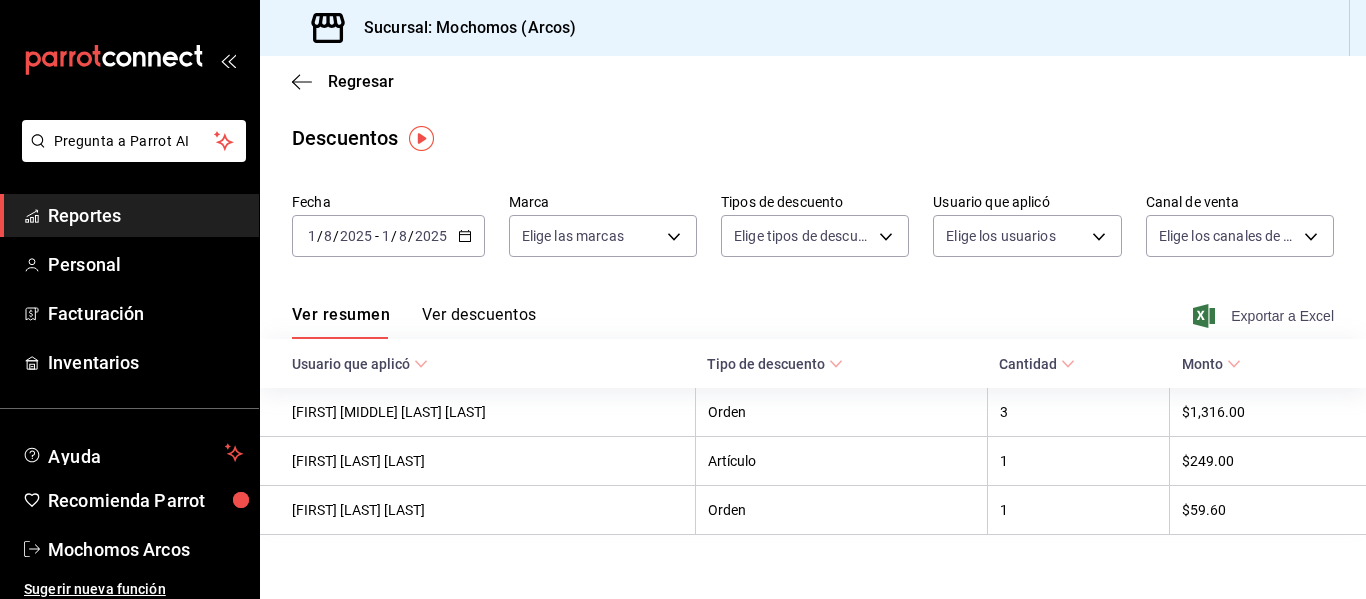 click on "Exportar a Excel" at bounding box center [1265, 316] 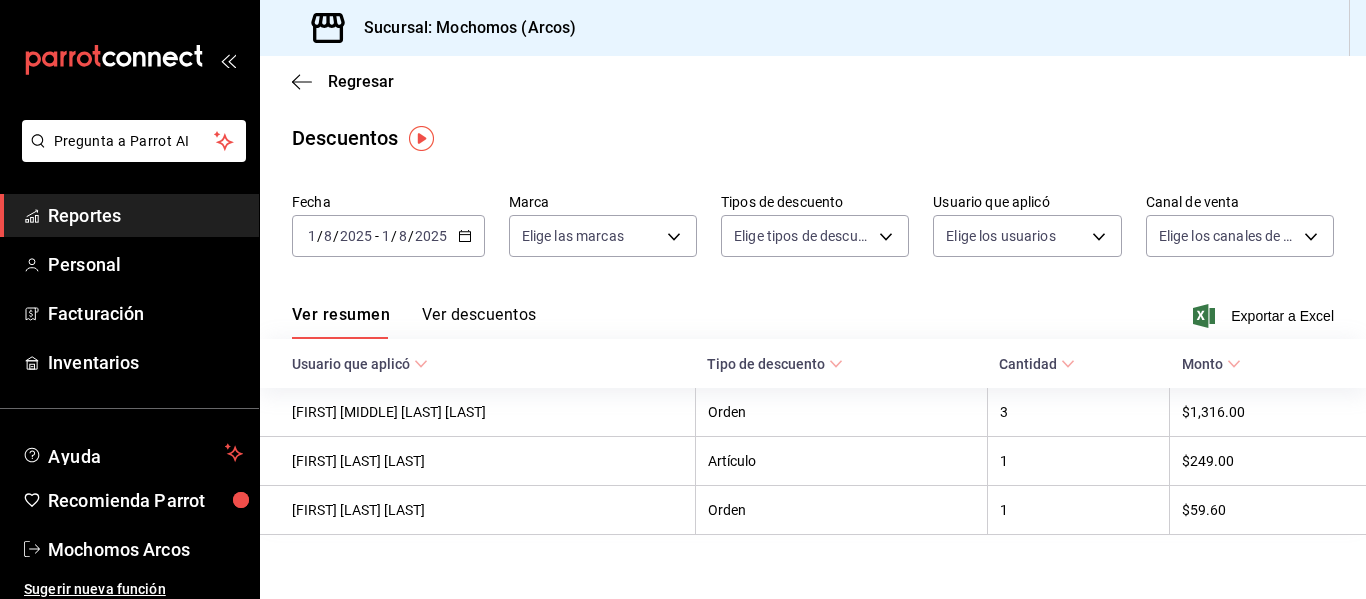 click on "Reportes" at bounding box center [145, 215] 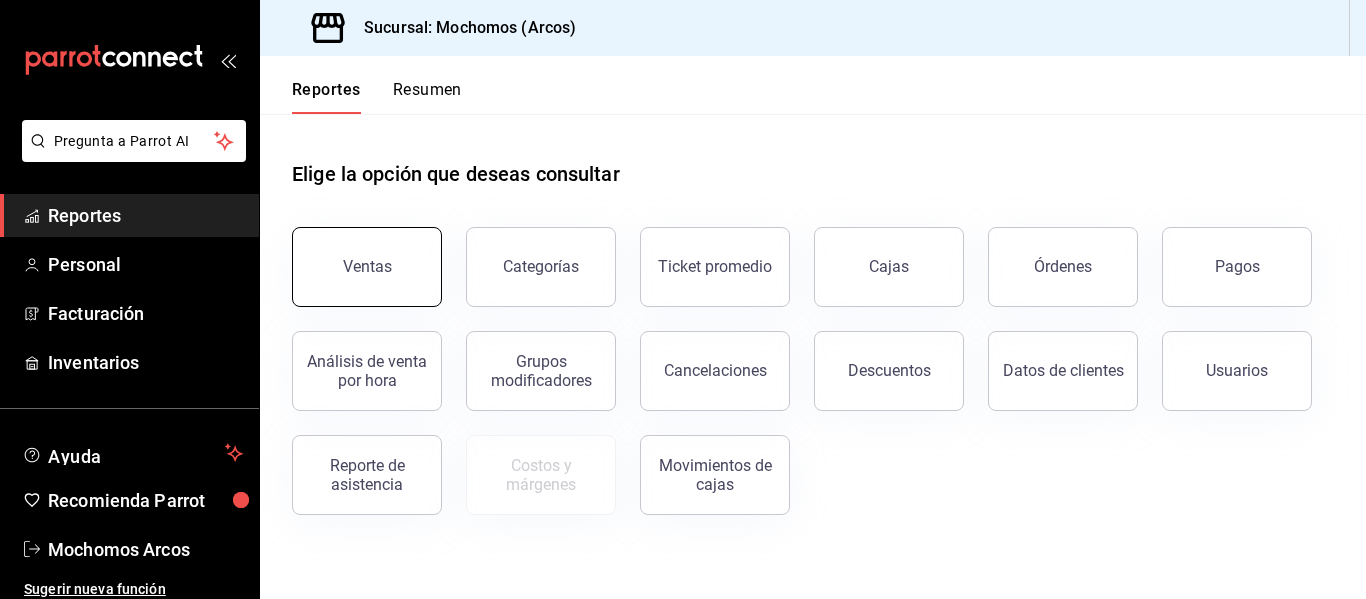 click on "Ventas" at bounding box center (367, 267) 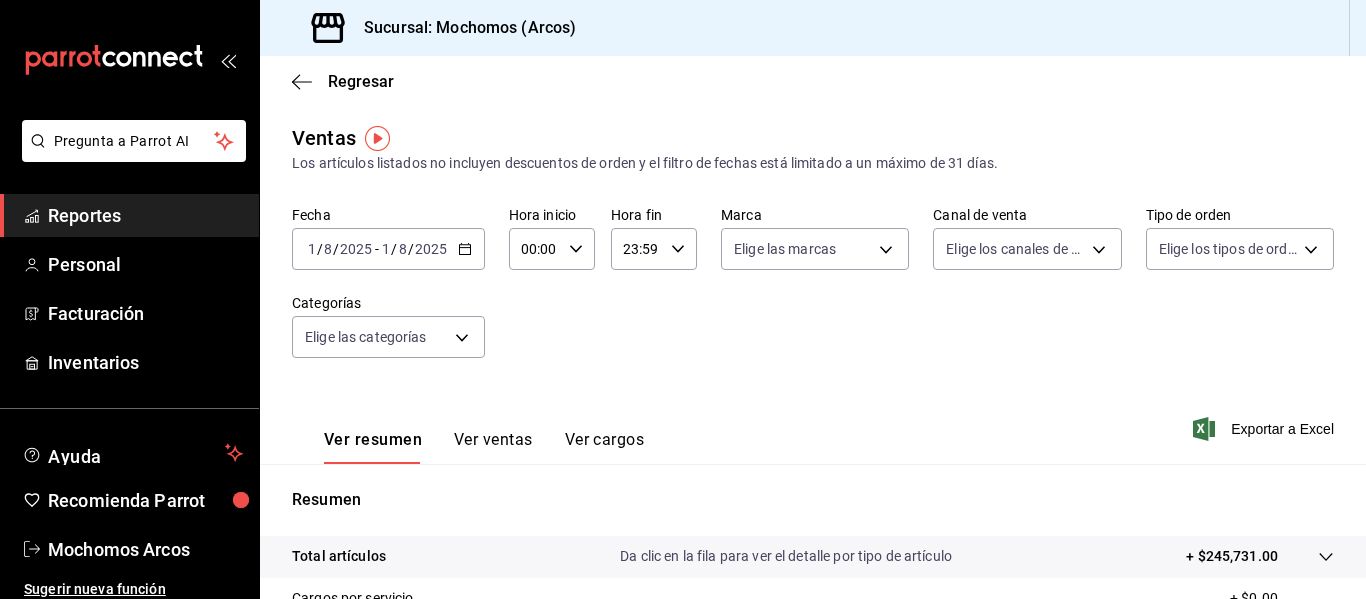click 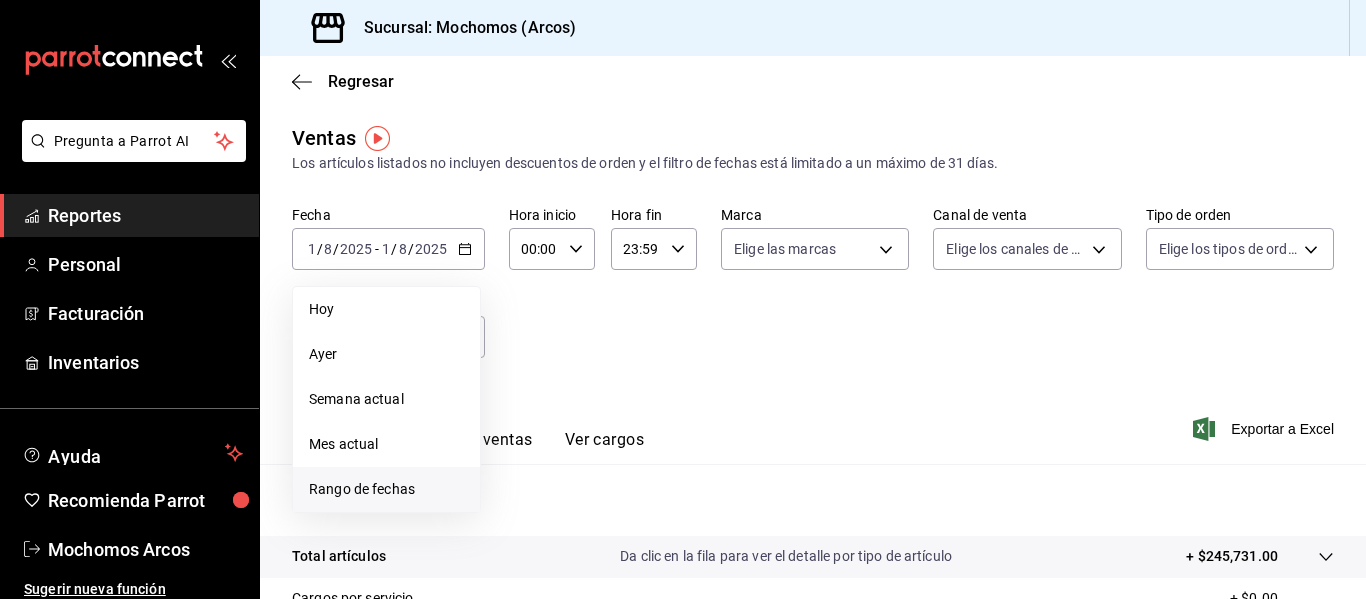 click on "Rango de fechas" at bounding box center [386, 489] 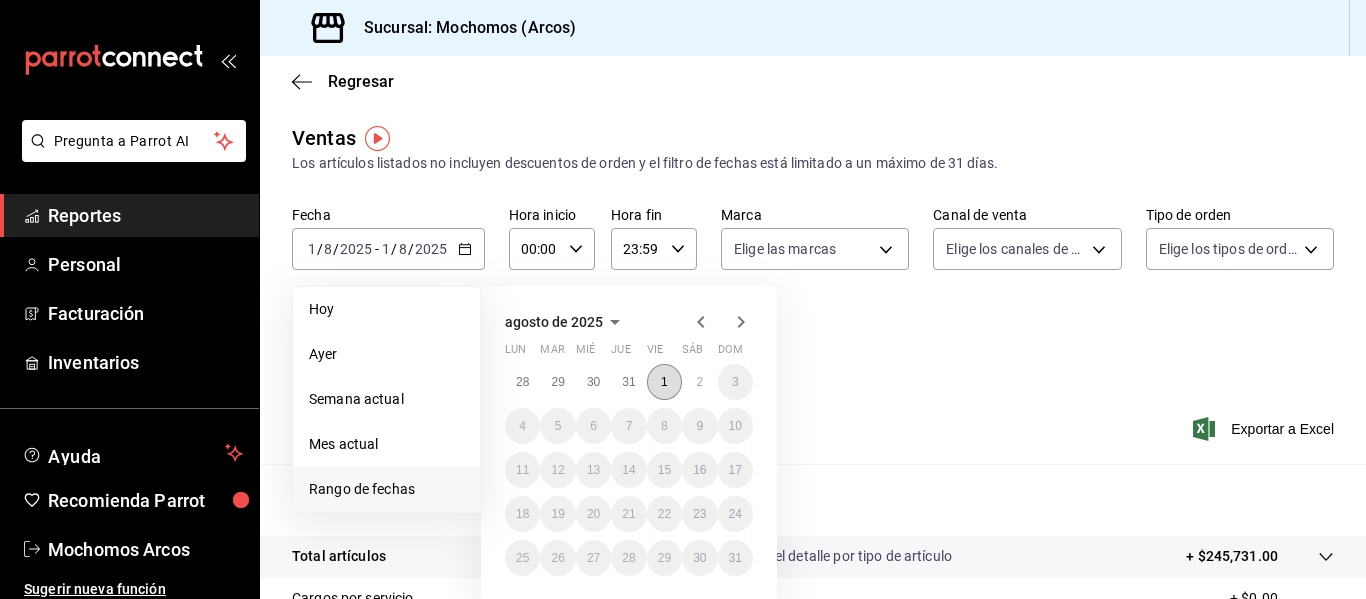 click on "1" at bounding box center [664, 382] 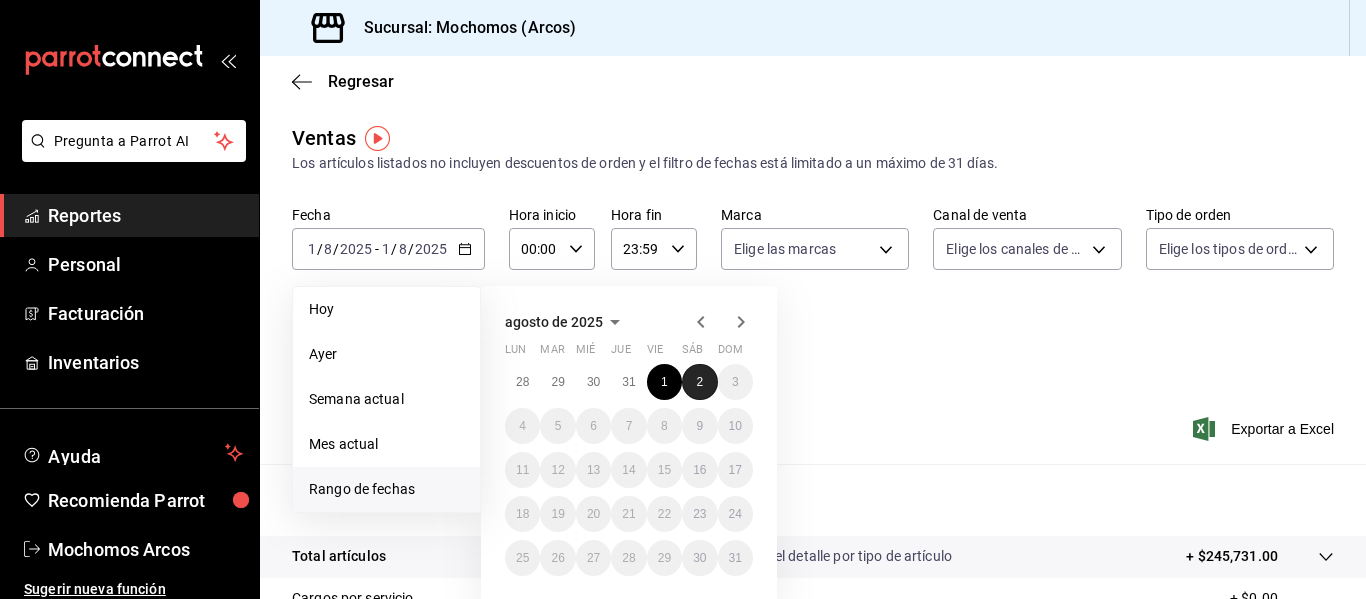 click on "2" at bounding box center [699, 382] 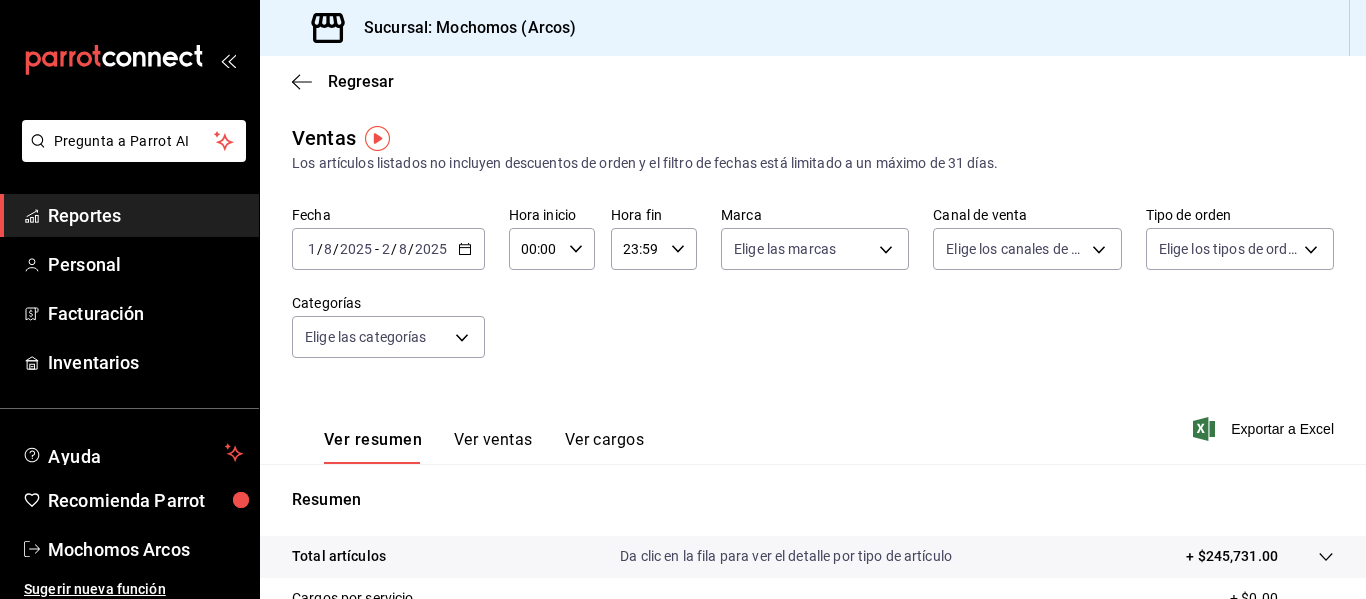 click 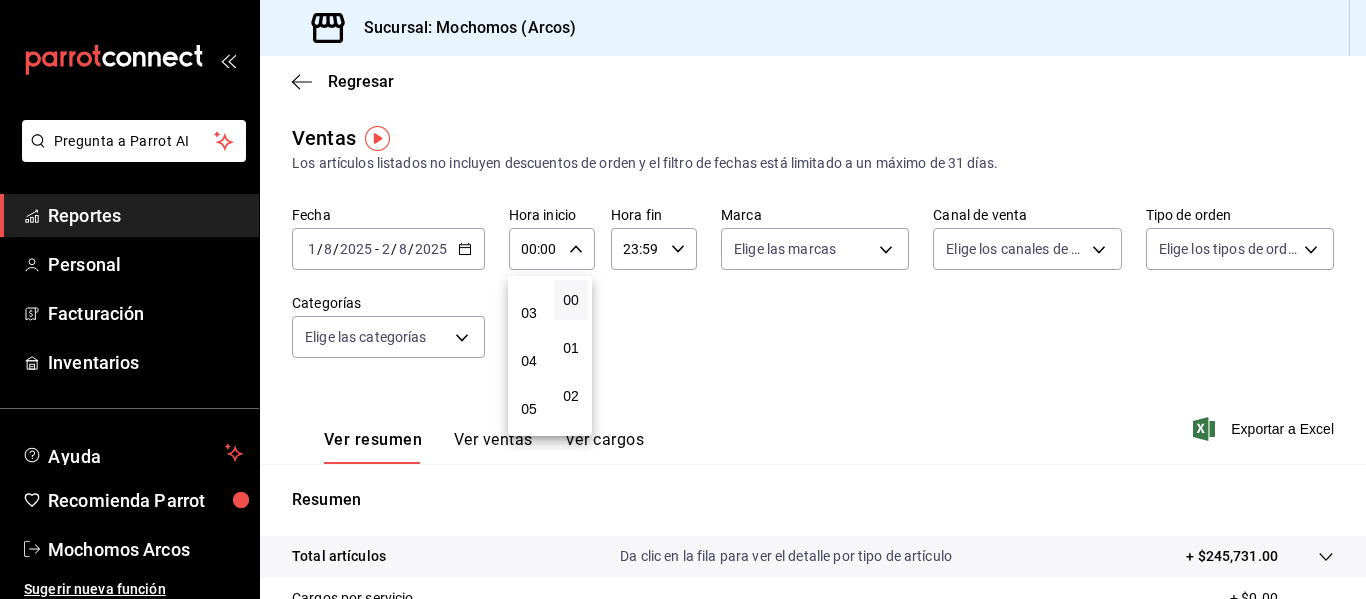 scroll, scrollTop: 163, scrollLeft: 0, axis: vertical 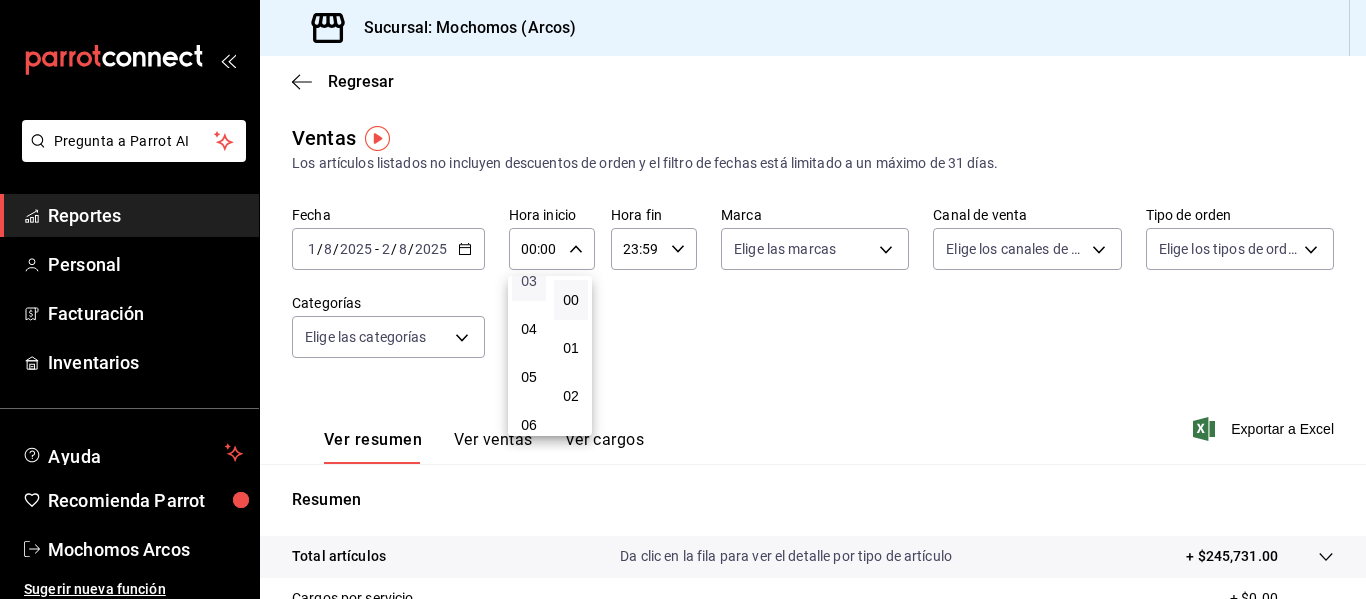 click on "03" at bounding box center [529, 281] 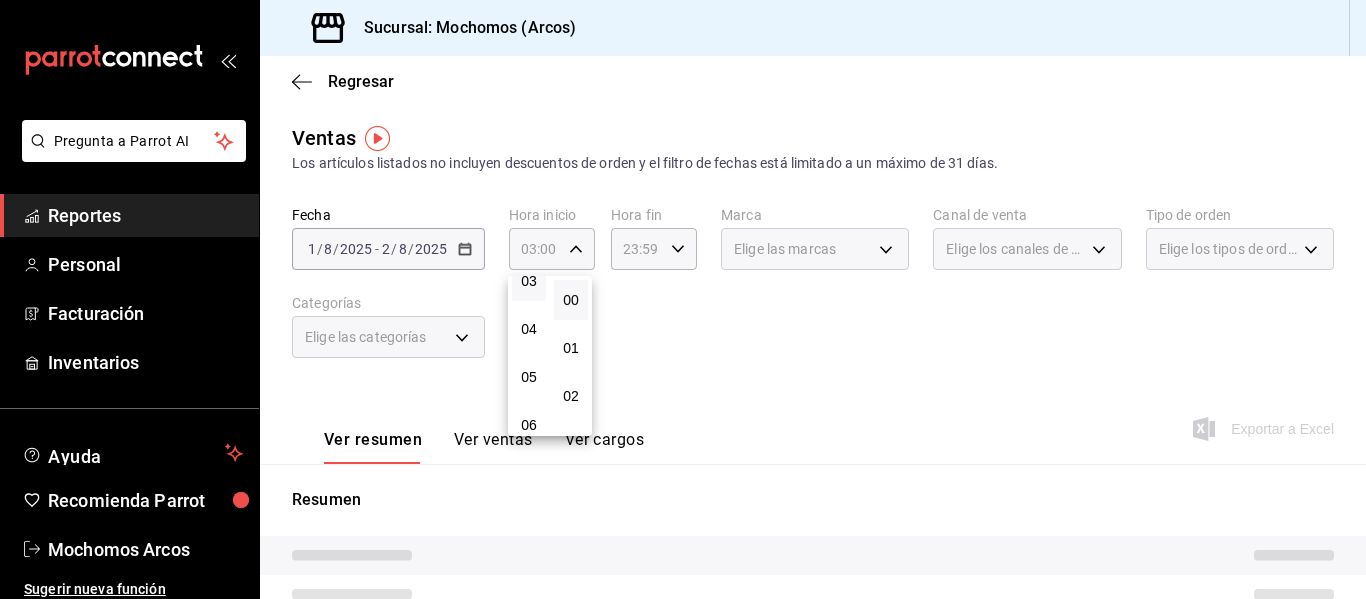 click at bounding box center (683, 299) 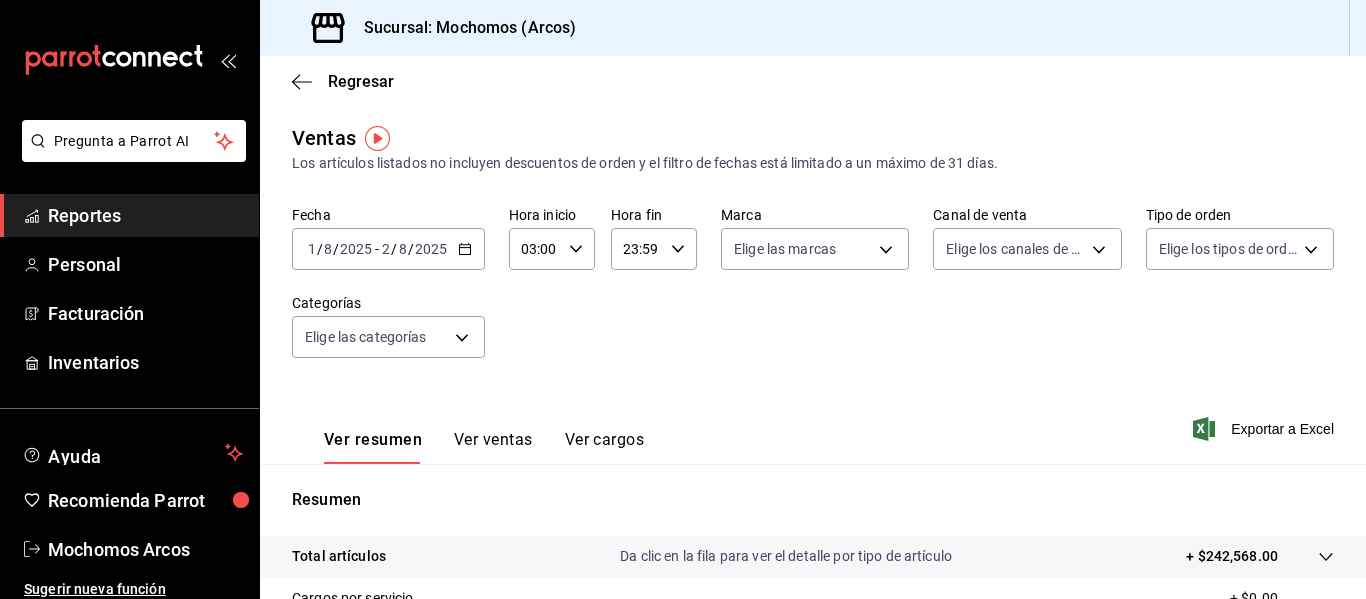 click on "23:59 Hora fin" at bounding box center (654, 249) 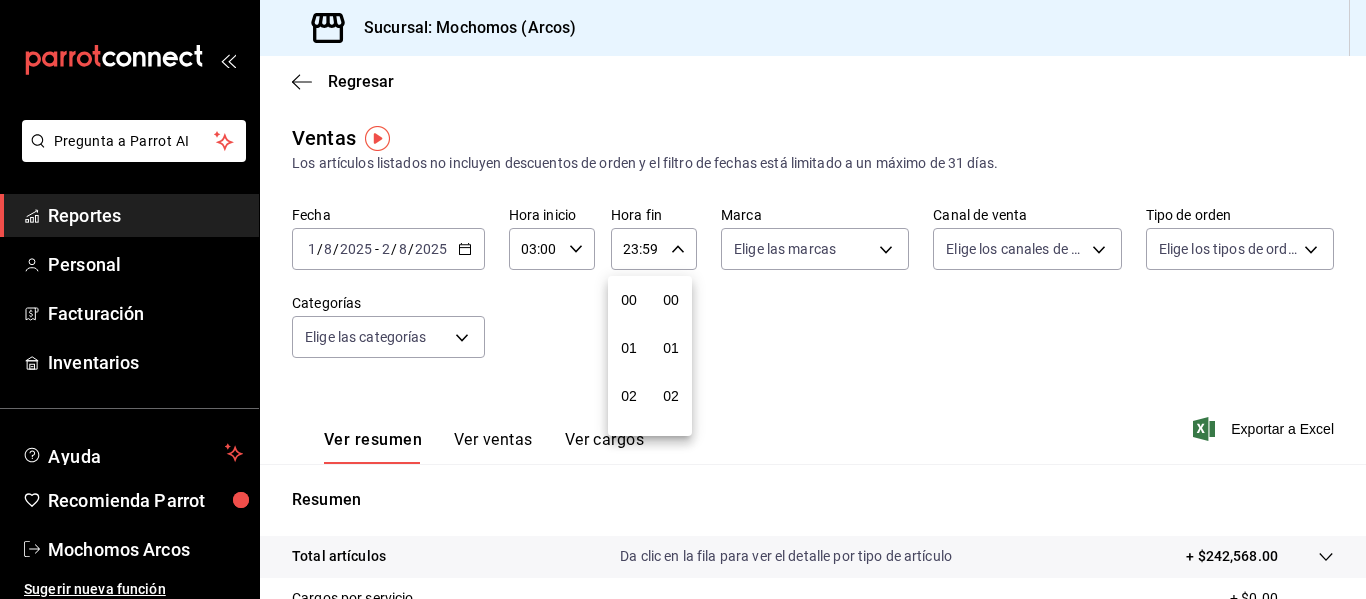 scroll, scrollTop: 992, scrollLeft: 0, axis: vertical 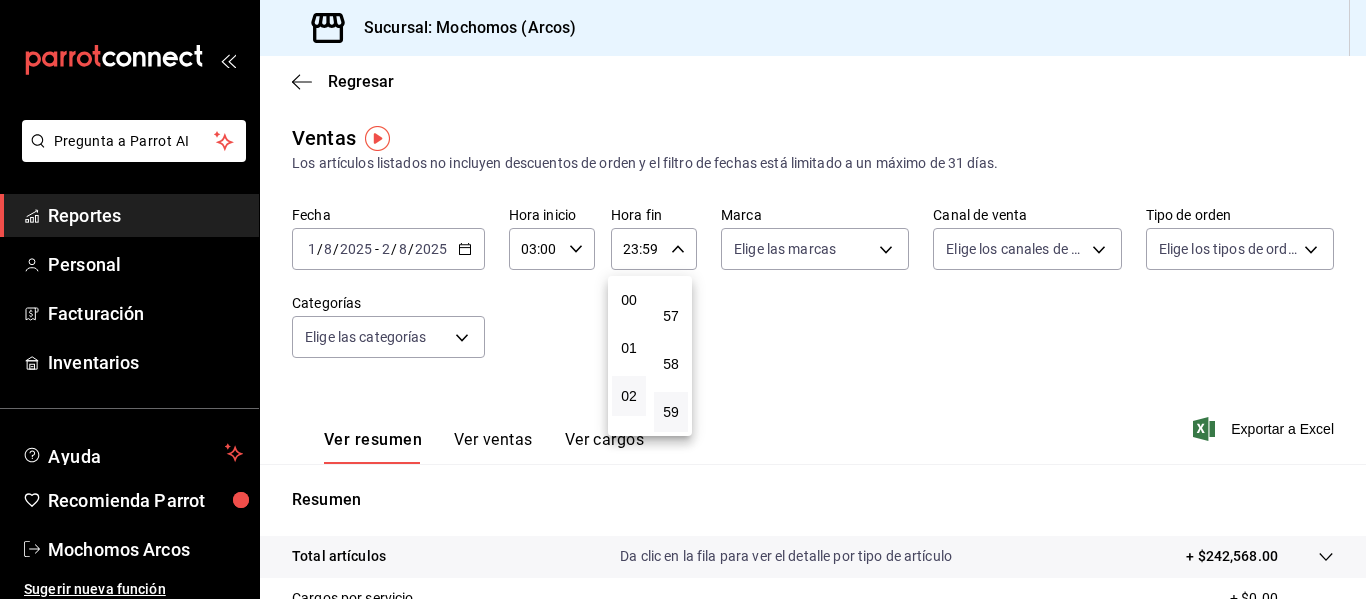 click on "02" at bounding box center [629, 396] 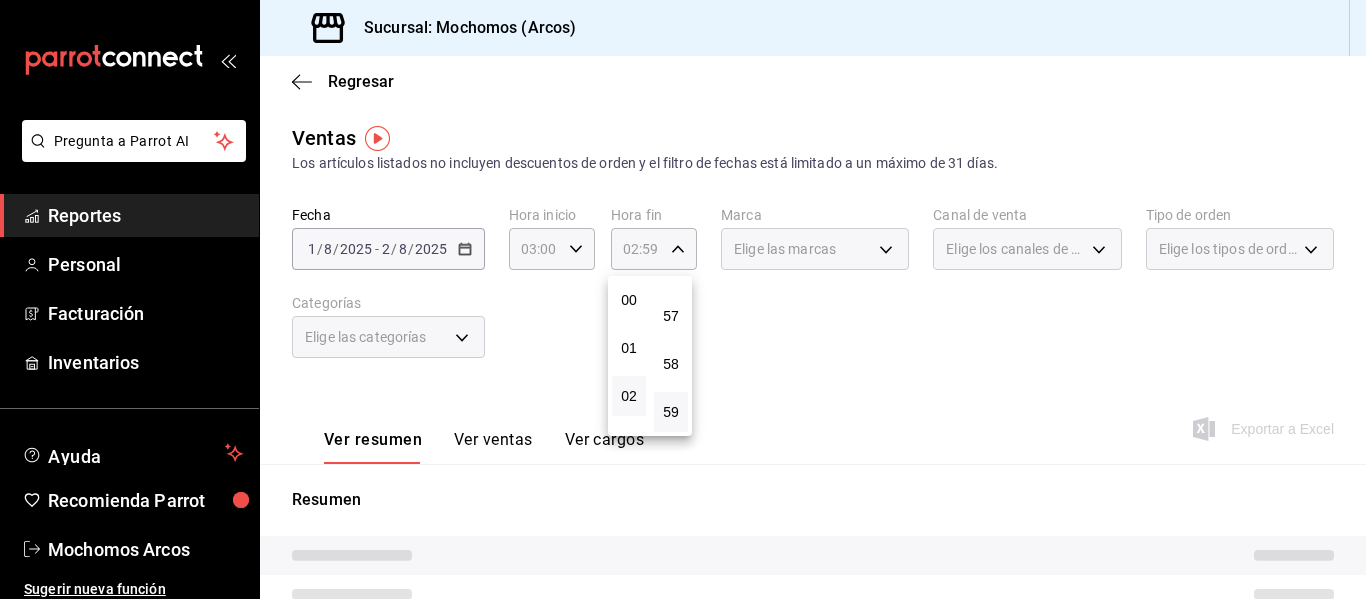 click at bounding box center [683, 299] 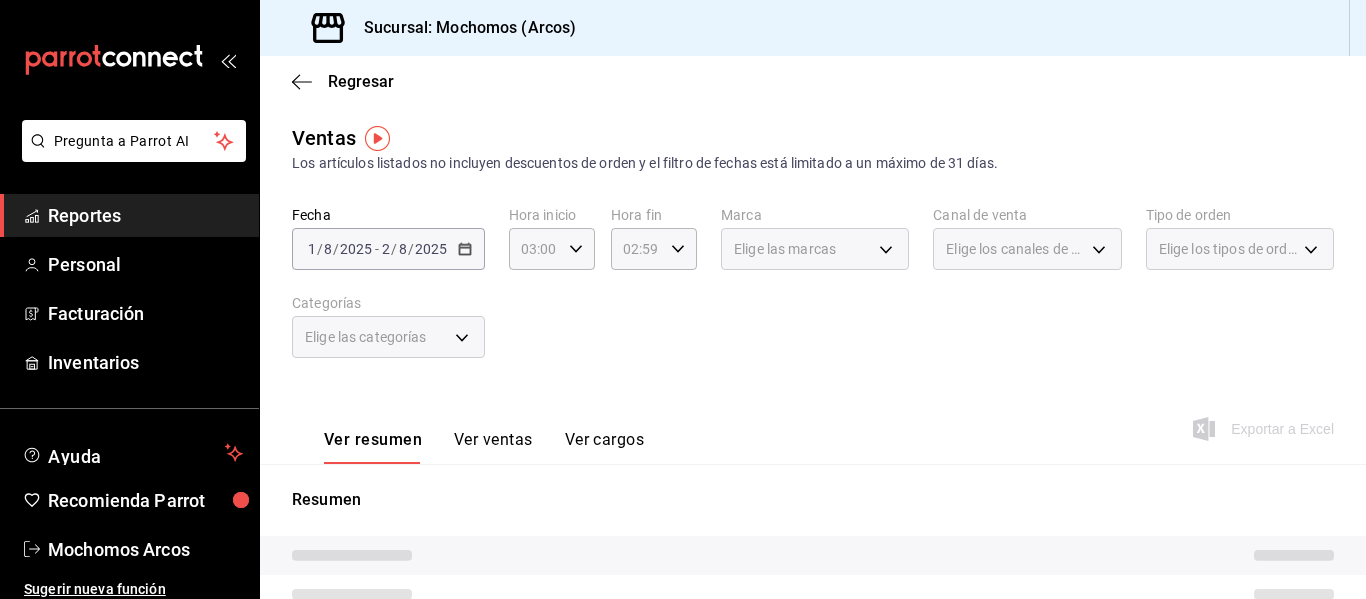 click on "Fecha [DATE] [NUMBER] / [DATE] - [DATE] [NUMBER] / [DATE] Hora inicio [TIME] Hora inicio Hora fin [TIME] Hora fin Marca Elige las marcas Canal de venta Elige los canales de venta Tipo de orden Elige los tipos de orden Categorías Elige las categorías" at bounding box center [813, 294] 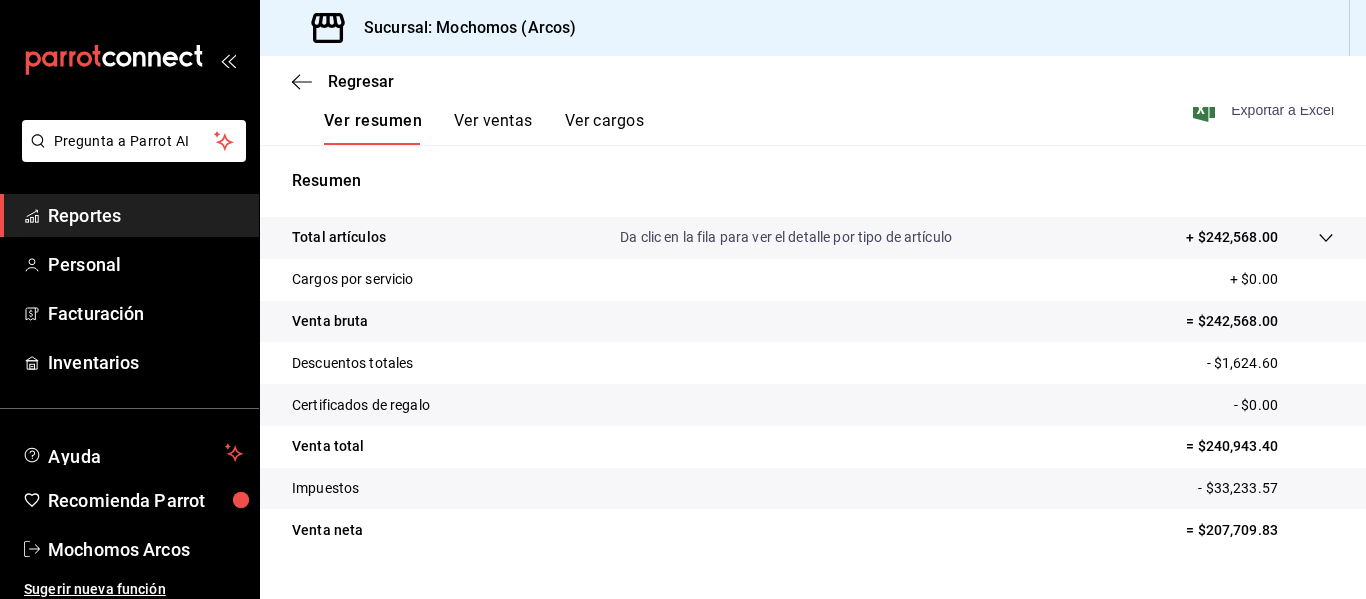 scroll, scrollTop: 359, scrollLeft: 0, axis: vertical 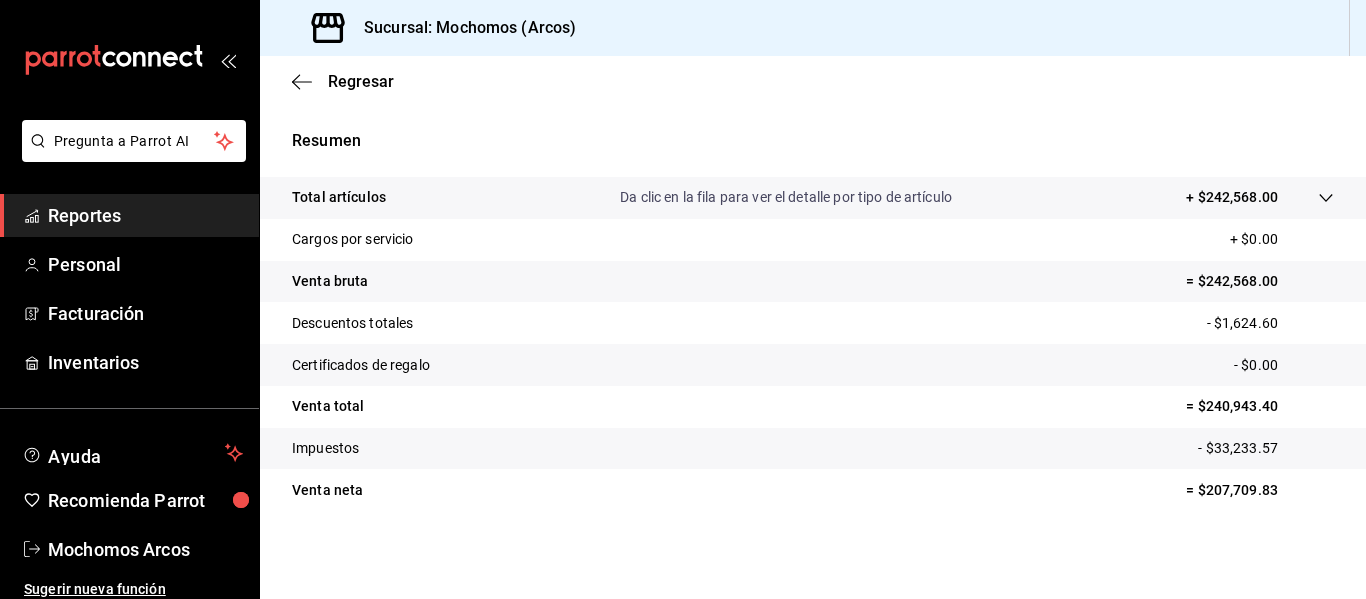click on "= $207,709.83" at bounding box center [1260, 490] 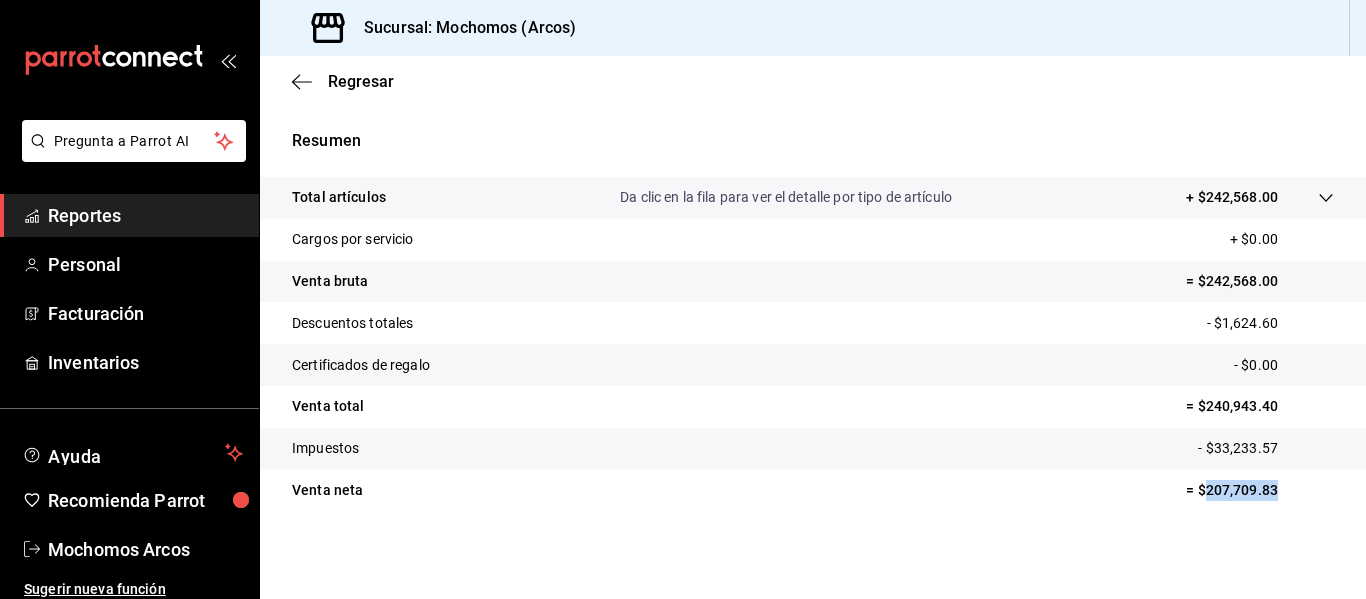 click on "= $207,709.83" at bounding box center [1260, 490] 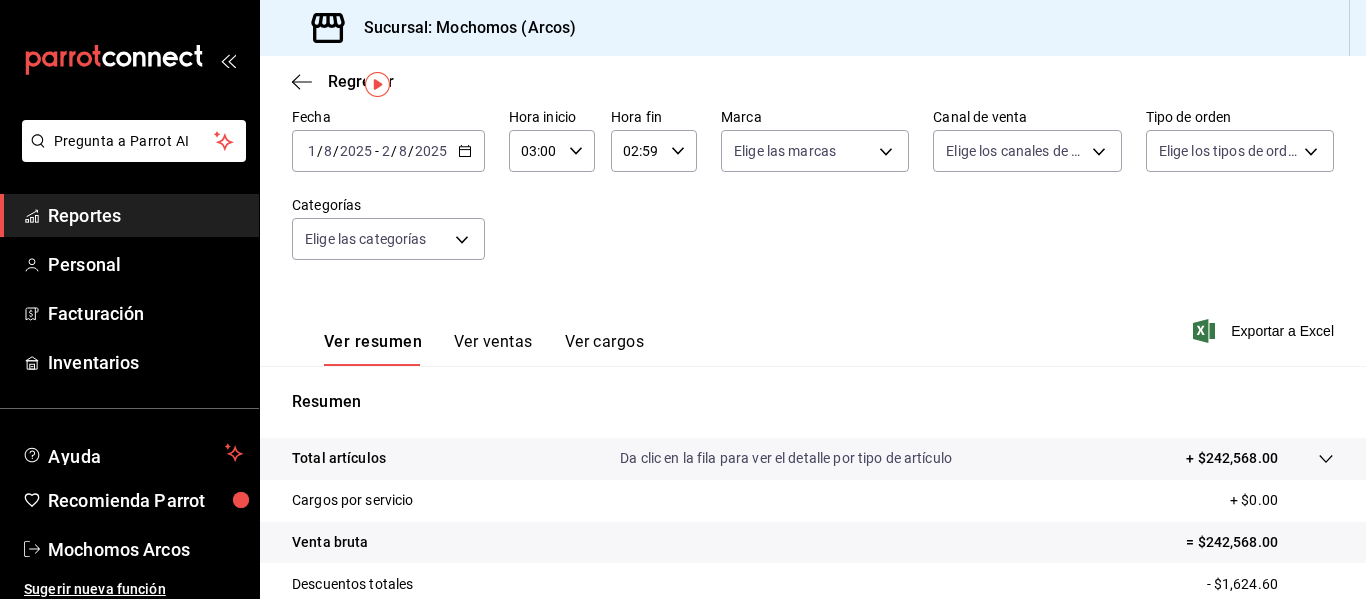scroll, scrollTop: 0, scrollLeft: 0, axis: both 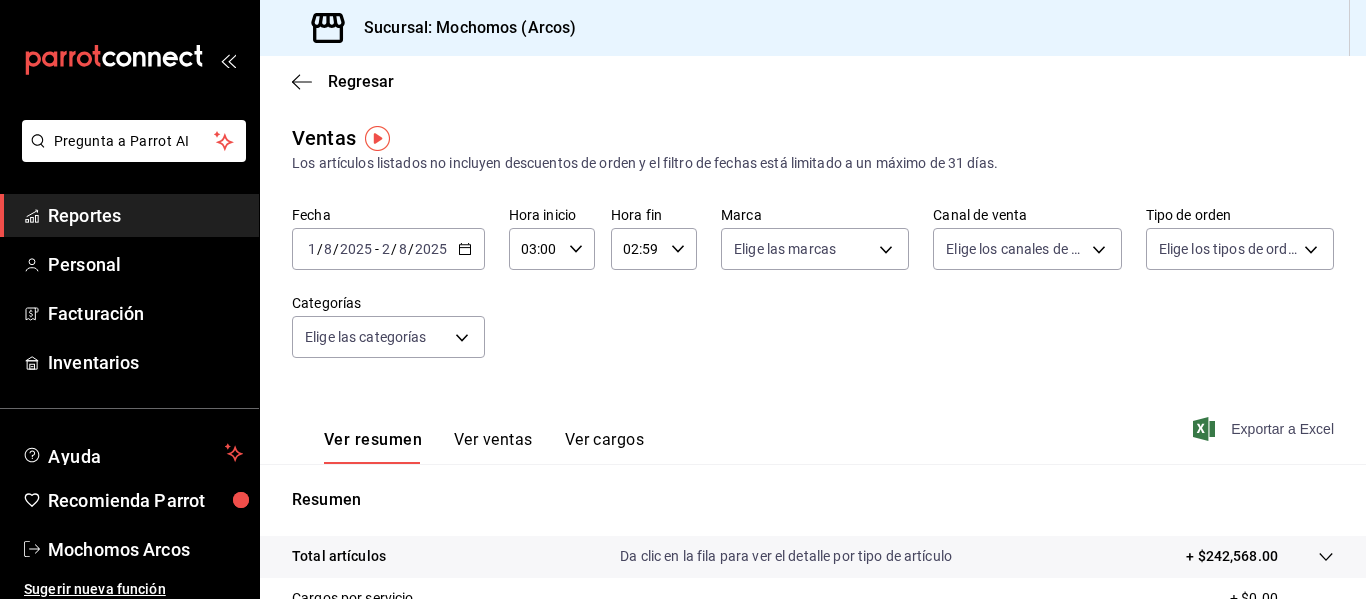 click on "Exportar a Excel" at bounding box center (1265, 429) 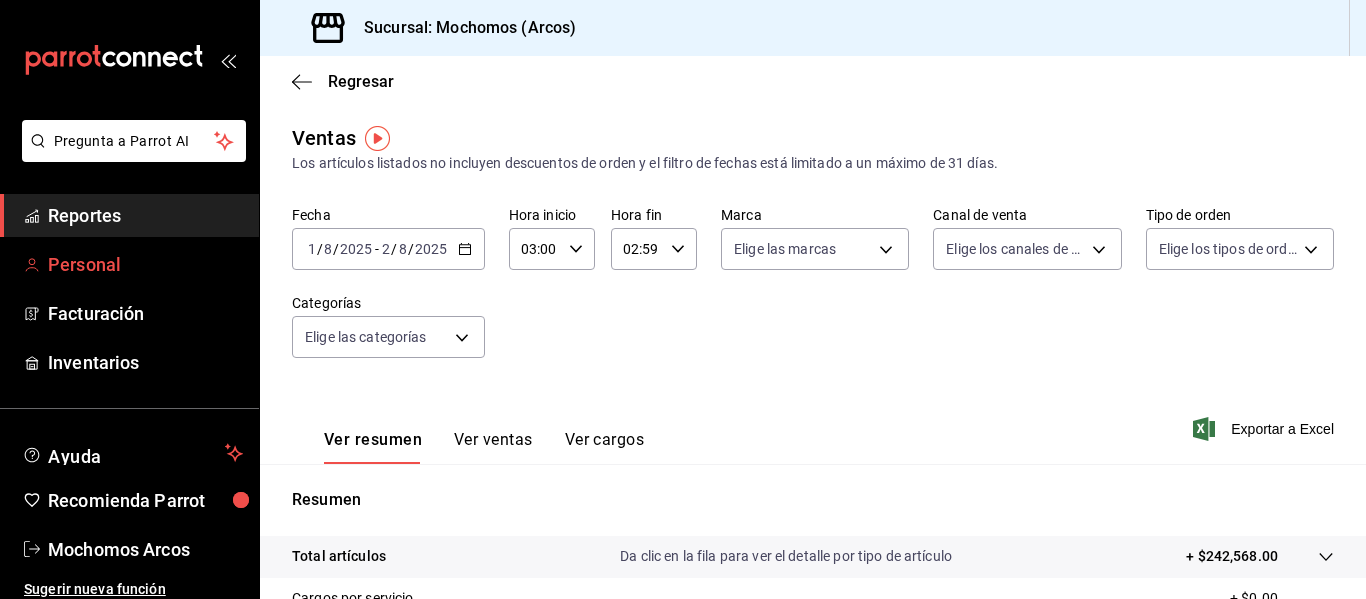 click on "Personal" at bounding box center (145, 264) 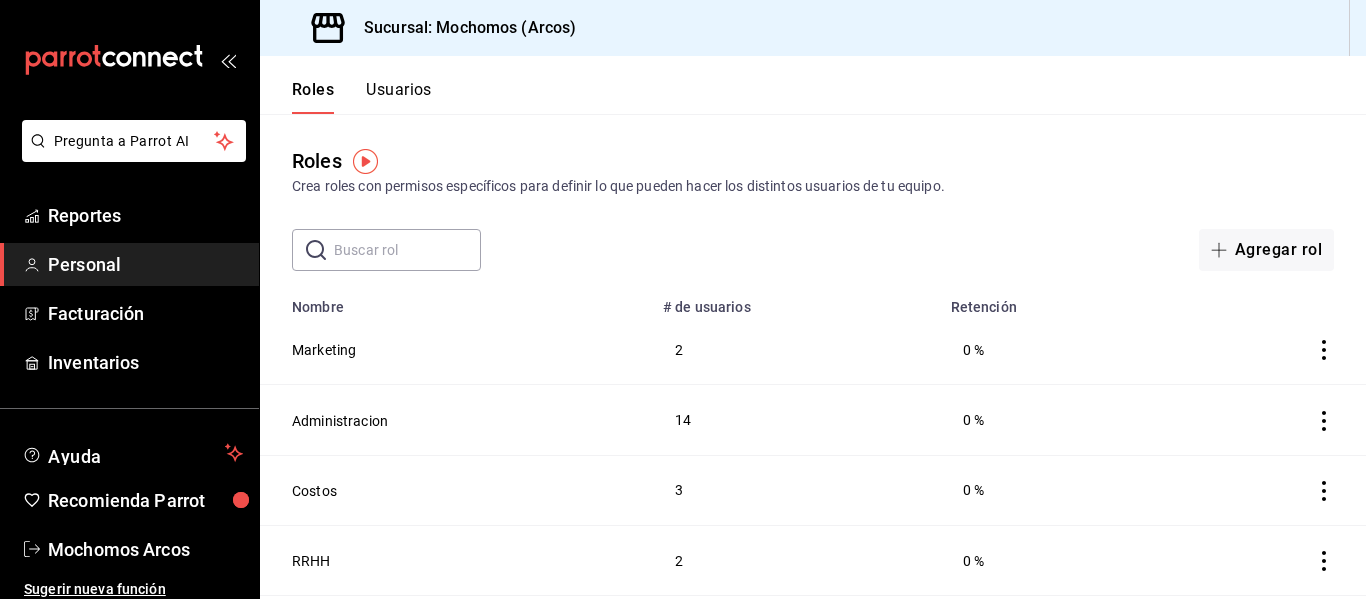 click on "Usuarios" at bounding box center [399, 97] 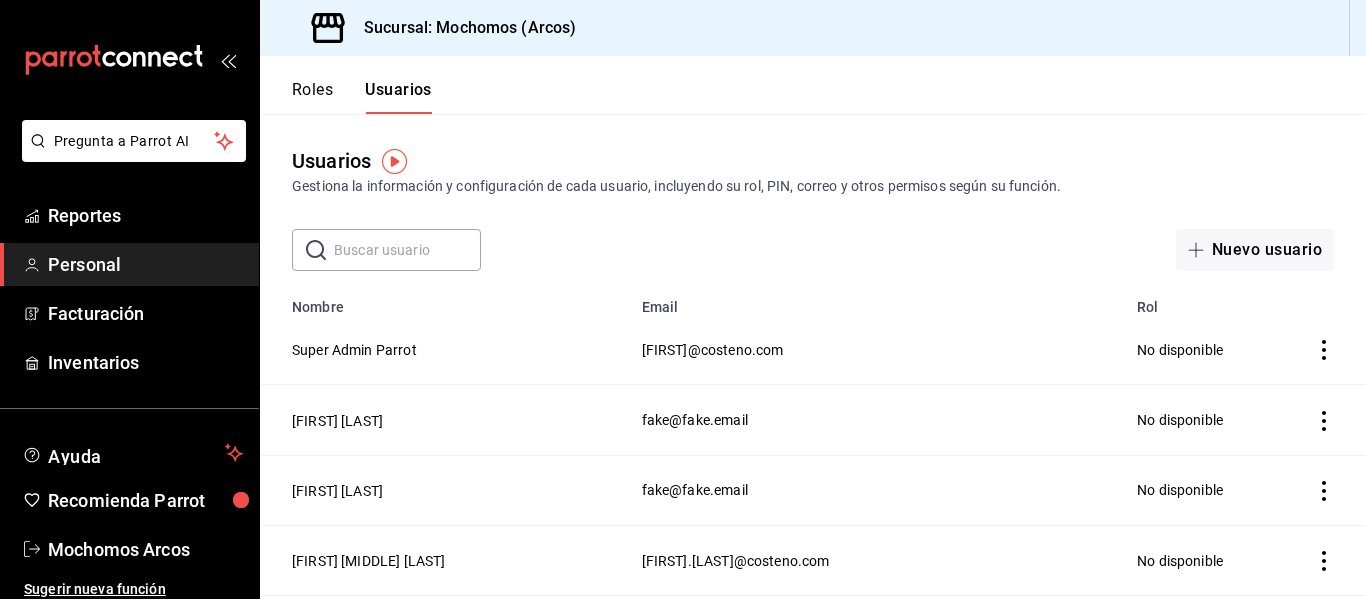 click at bounding box center [407, 250] 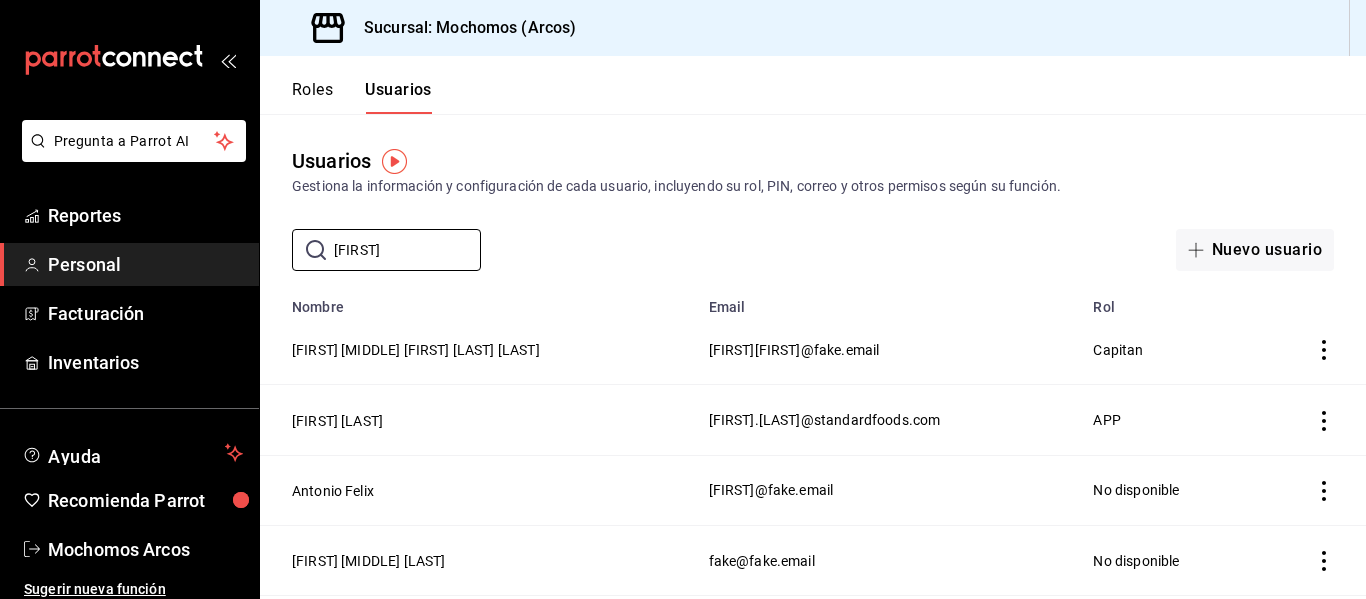 type on "[FIRST]" 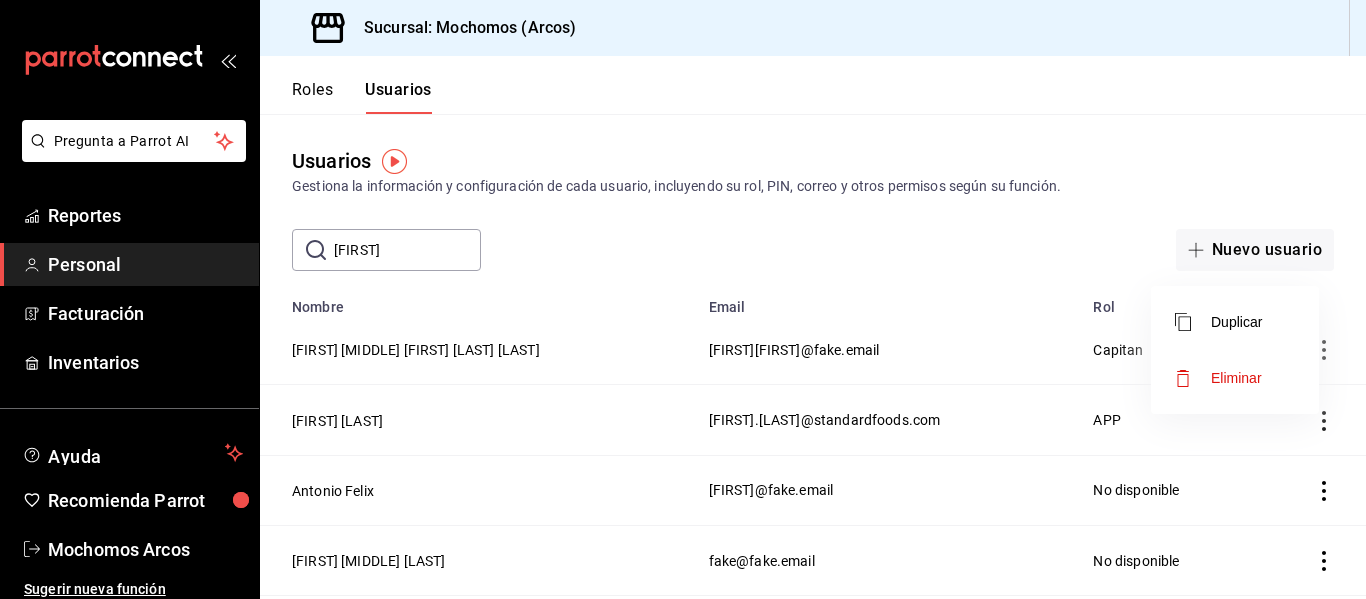 click at bounding box center [683, 299] 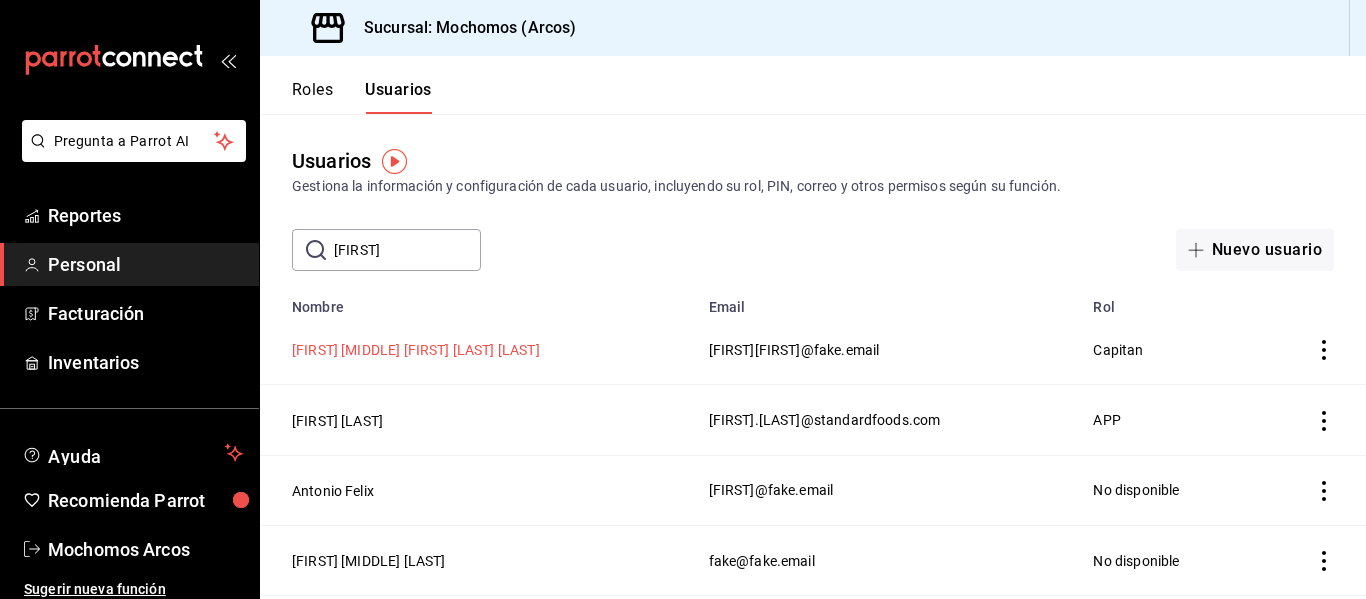 click on "[FIRST] [MIDDLE] [FIRST] [LAST] [LAST]" at bounding box center (416, 350) 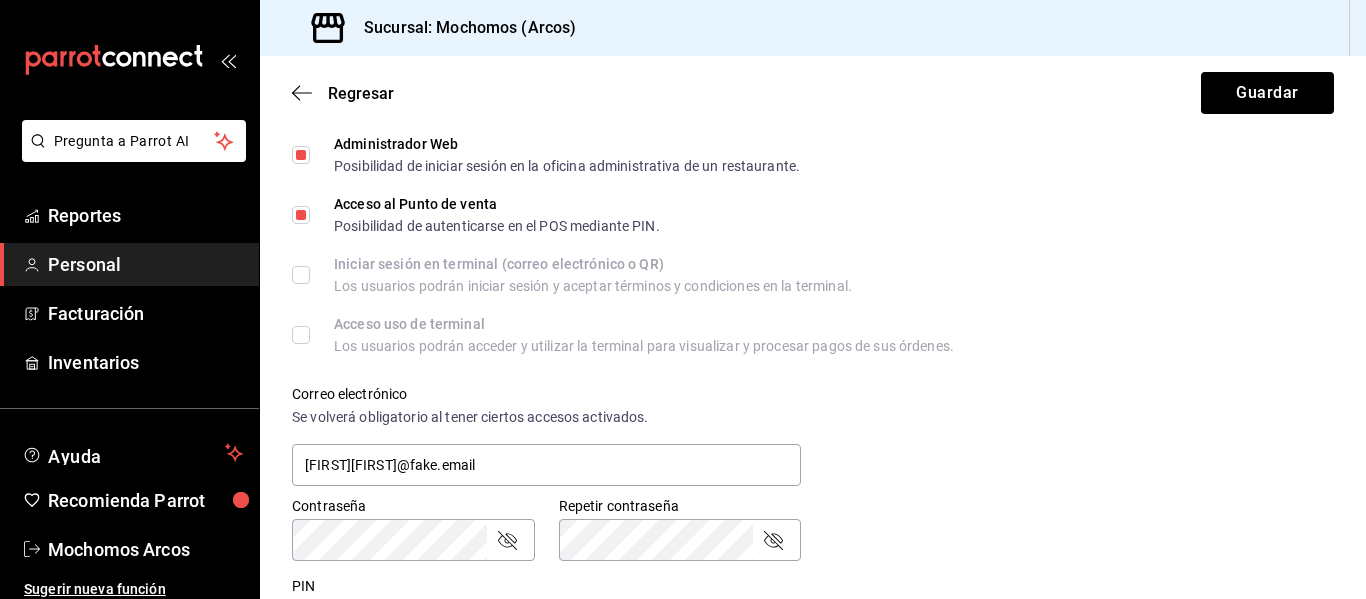 scroll, scrollTop: 687, scrollLeft: 0, axis: vertical 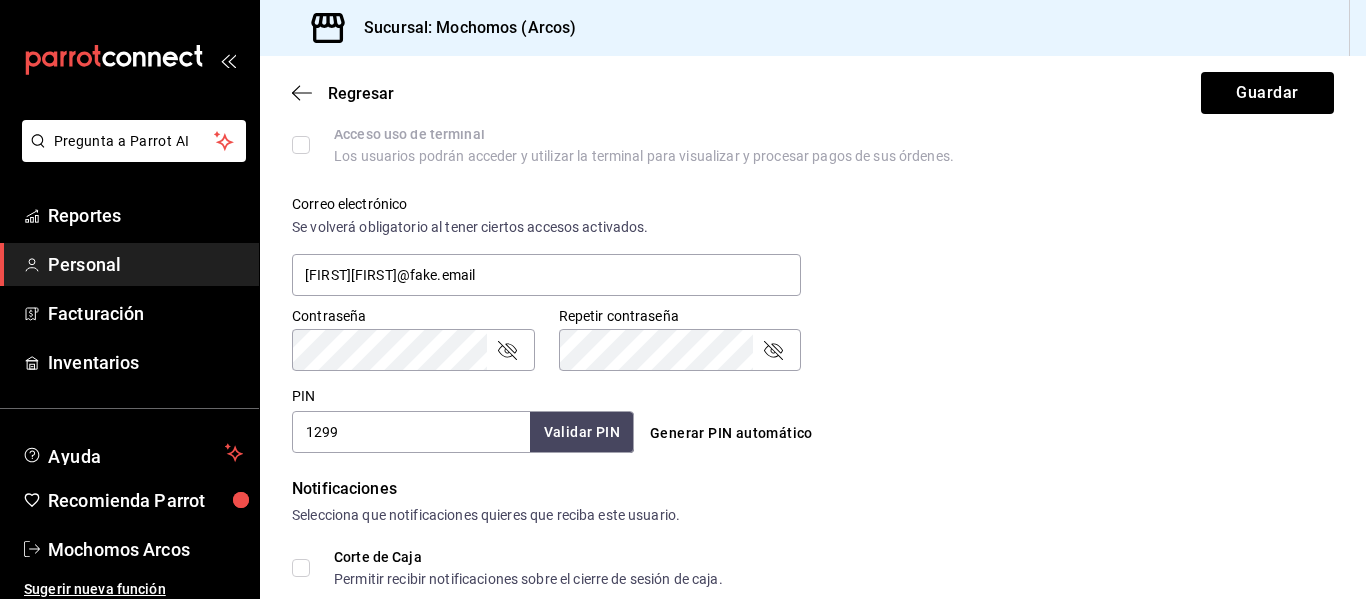 click on "Contraseña Contraseña Repetir contraseña Repetir contraseña" at bounding box center [801, 327] 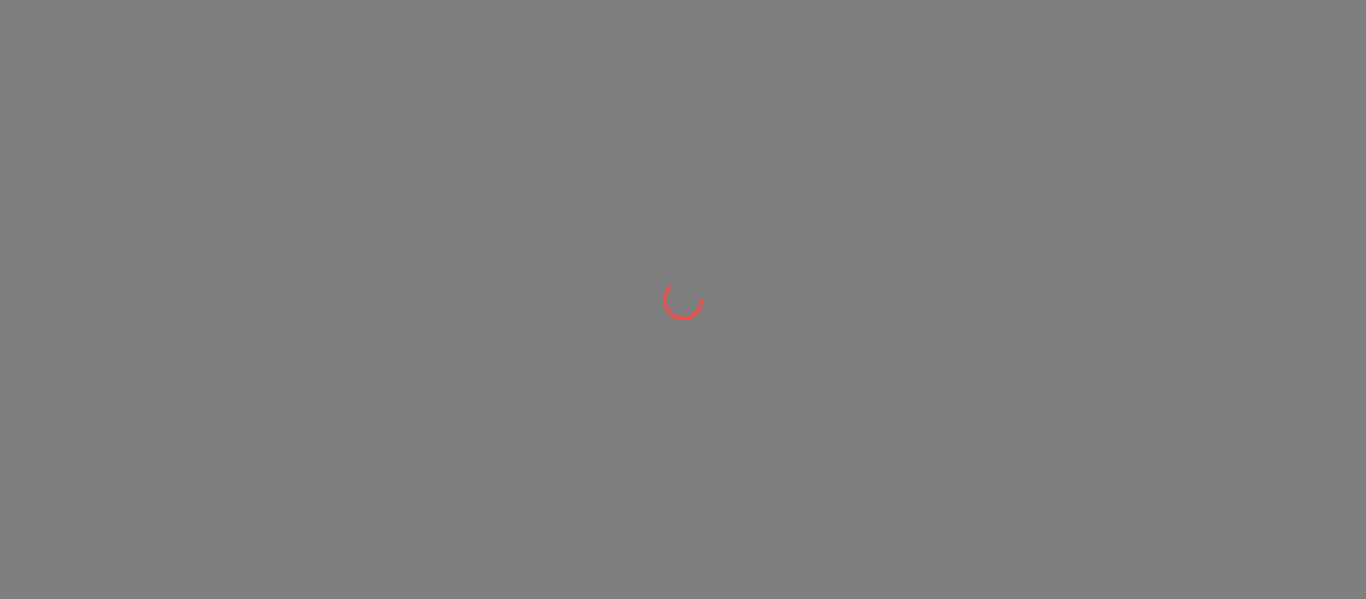 scroll, scrollTop: 0, scrollLeft: 0, axis: both 